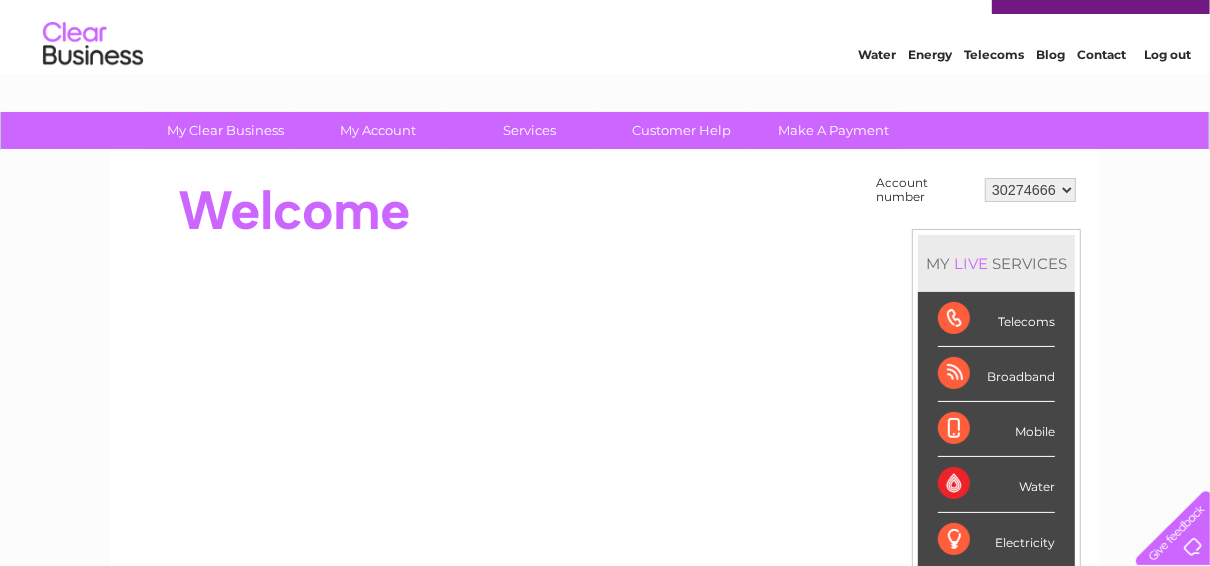 scroll, scrollTop: 2, scrollLeft: 0, axis: vertical 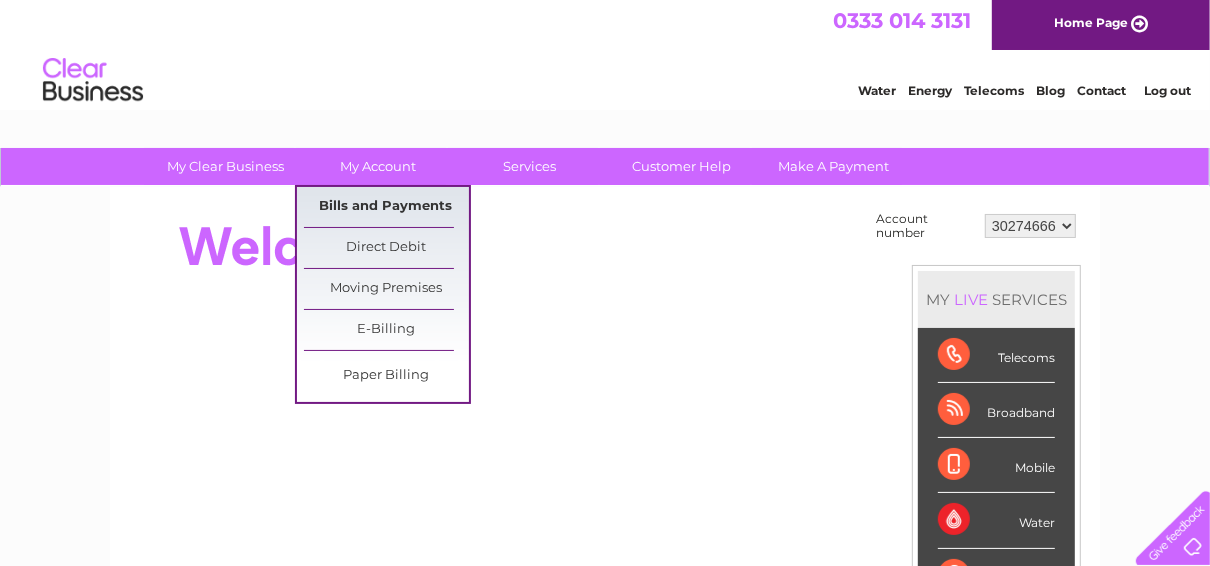 click on "Bills and Payments" at bounding box center [386, 207] 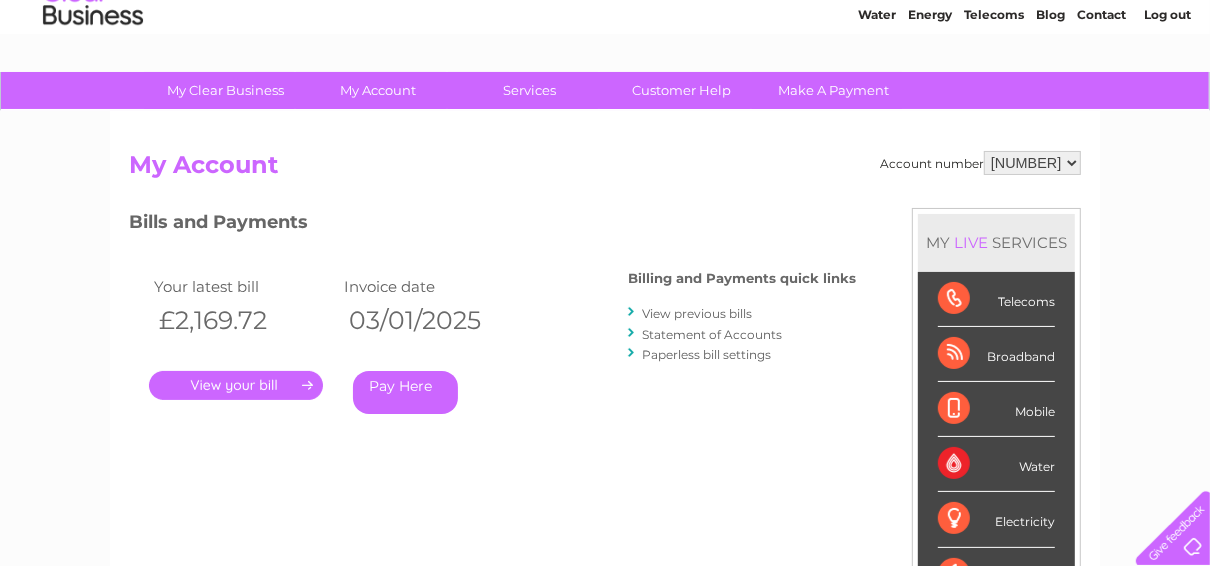 scroll, scrollTop: 80, scrollLeft: 0, axis: vertical 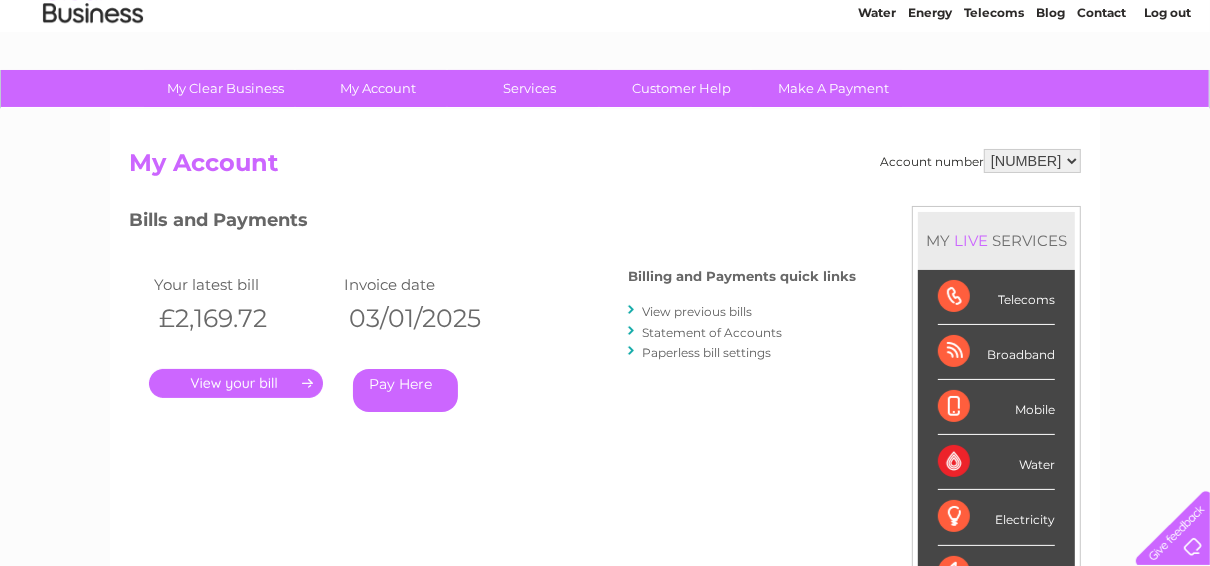 click on "Statement of Accounts" at bounding box center (712, 332) 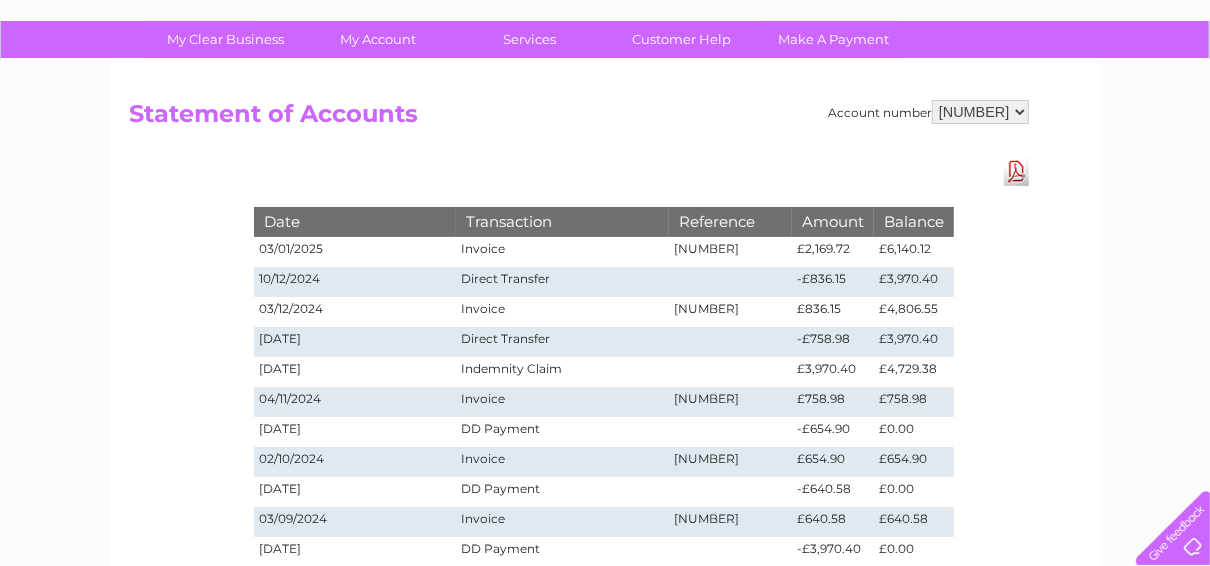 scroll, scrollTop: 160, scrollLeft: 0, axis: vertical 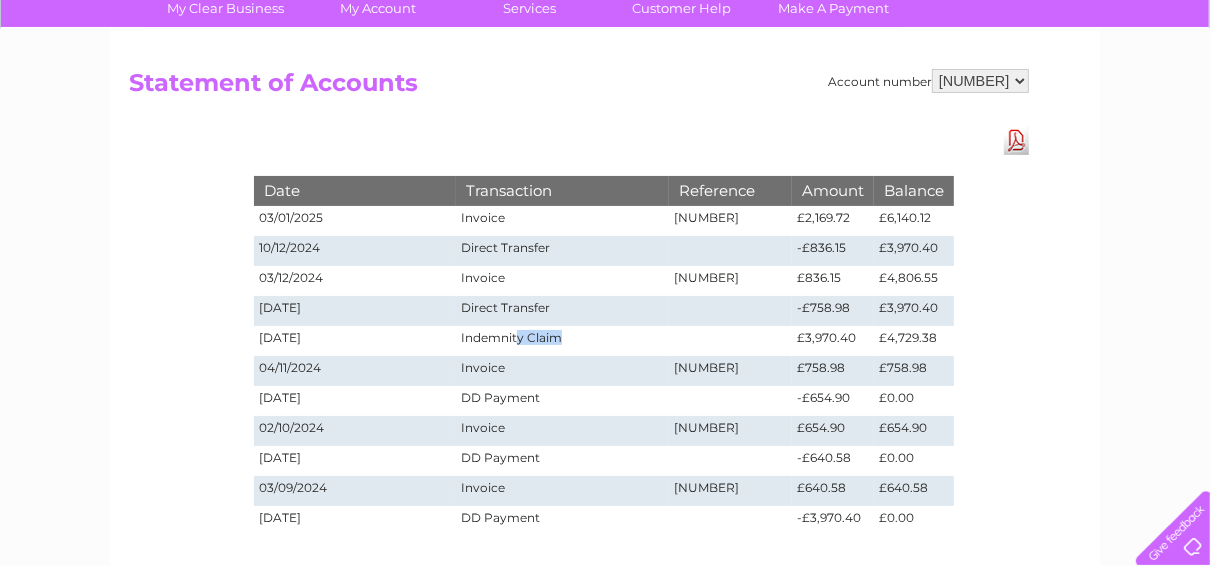 drag, startPoint x: 517, startPoint y: 325, endPoint x: 586, endPoint y: 334, distance: 69.58448 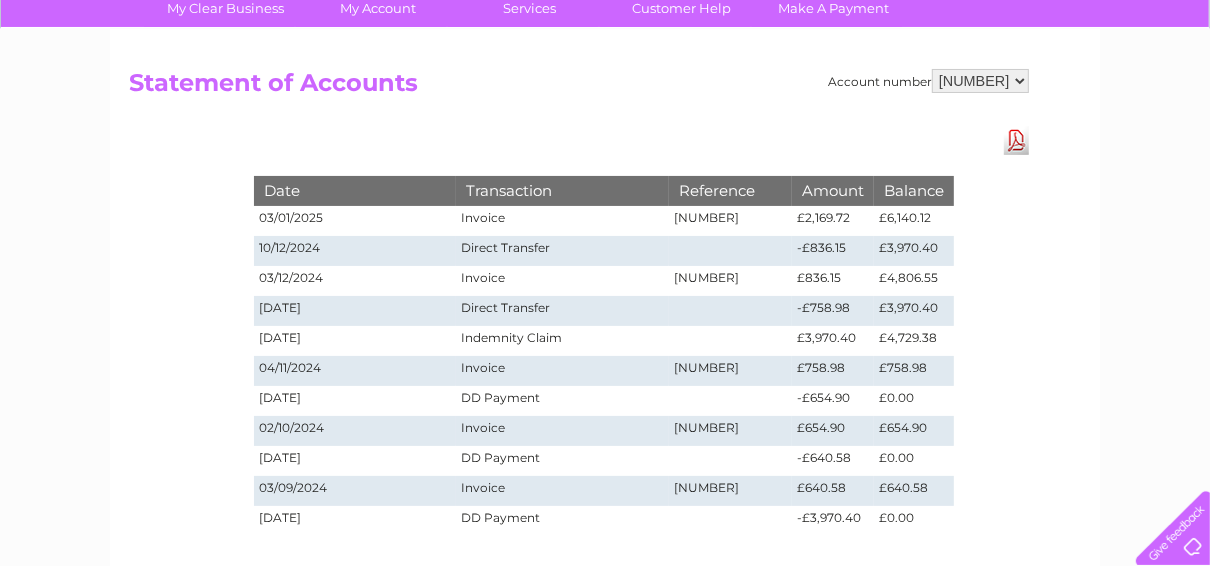 drag, startPoint x: 586, startPoint y: 334, endPoint x: 744, endPoint y: 333, distance: 158.00316 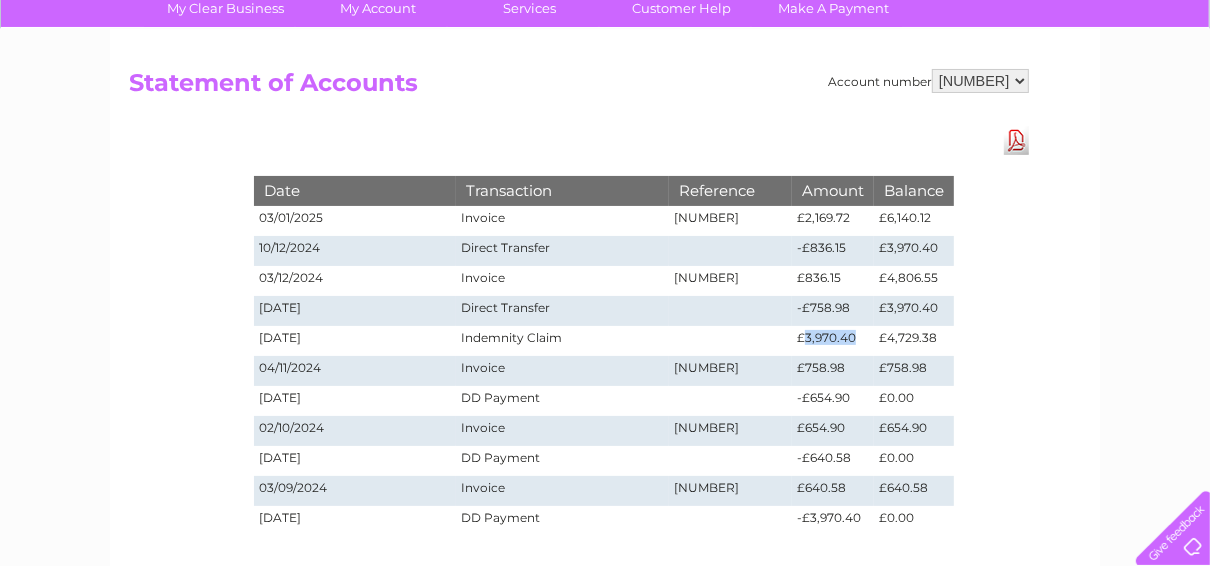 drag, startPoint x: 805, startPoint y: 337, endPoint x: 855, endPoint y: 347, distance: 50.990196 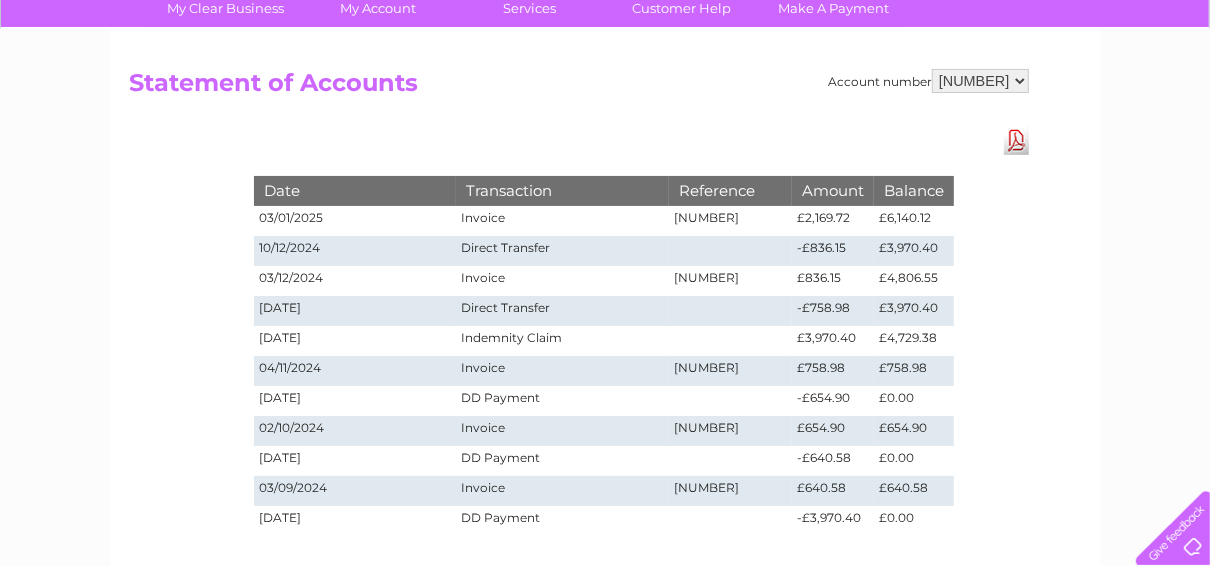 drag, startPoint x: 855, startPoint y: 347, endPoint x: 837, endPoint y: 361, distance: 22.803509 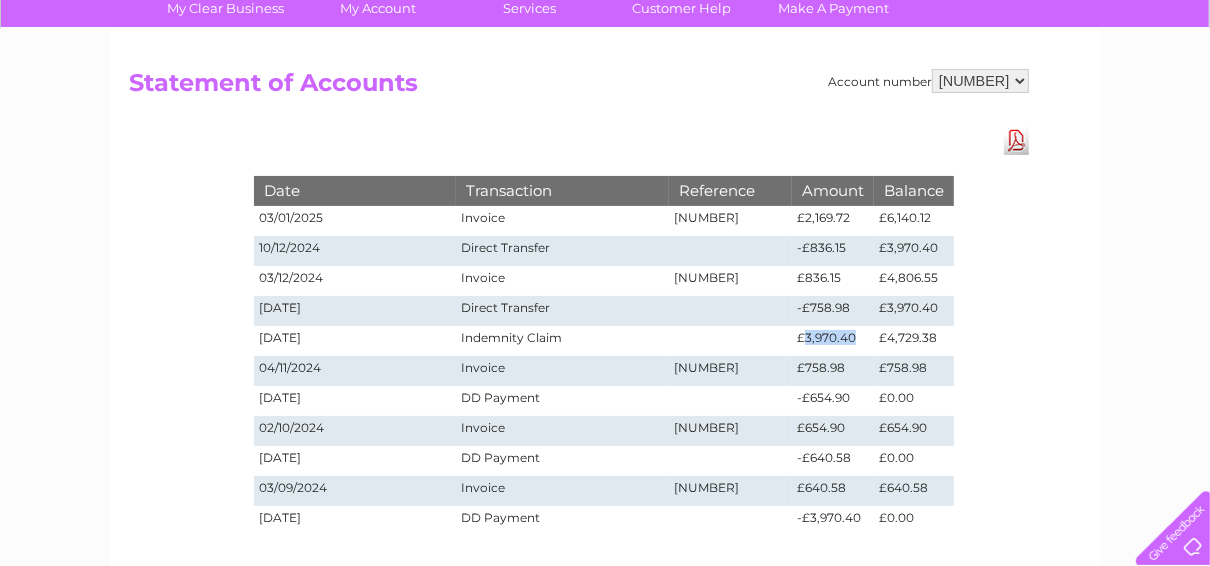 drag, startPoint x: 805, startPoint y: 339, endPoint x: 853, endPoint y: 344, distance: 48.259712 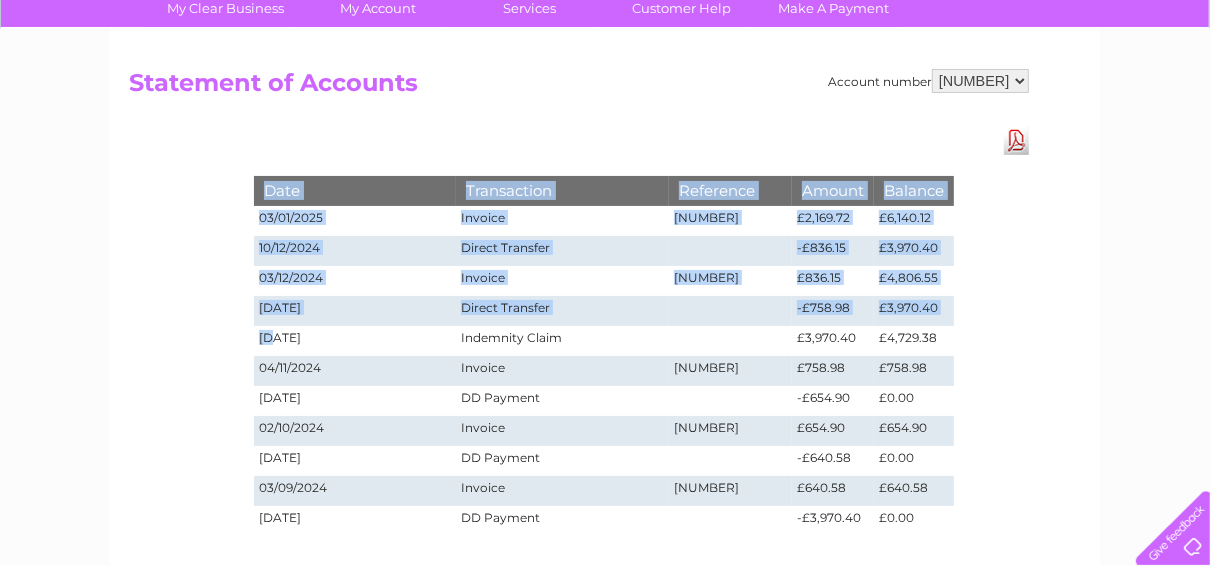 drag, startPoint x: 247, startPoint y: 330, endPoint x: 268, endPoint y: 331, distance: 21.023796 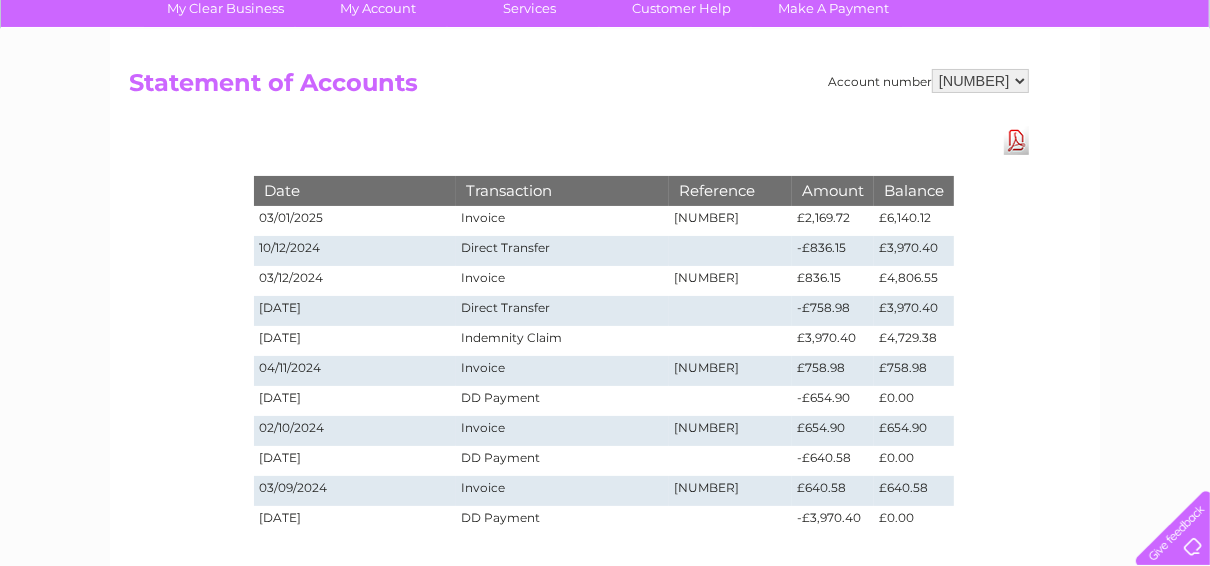 click on "11/11/2024" at bounding box center [355, 341] 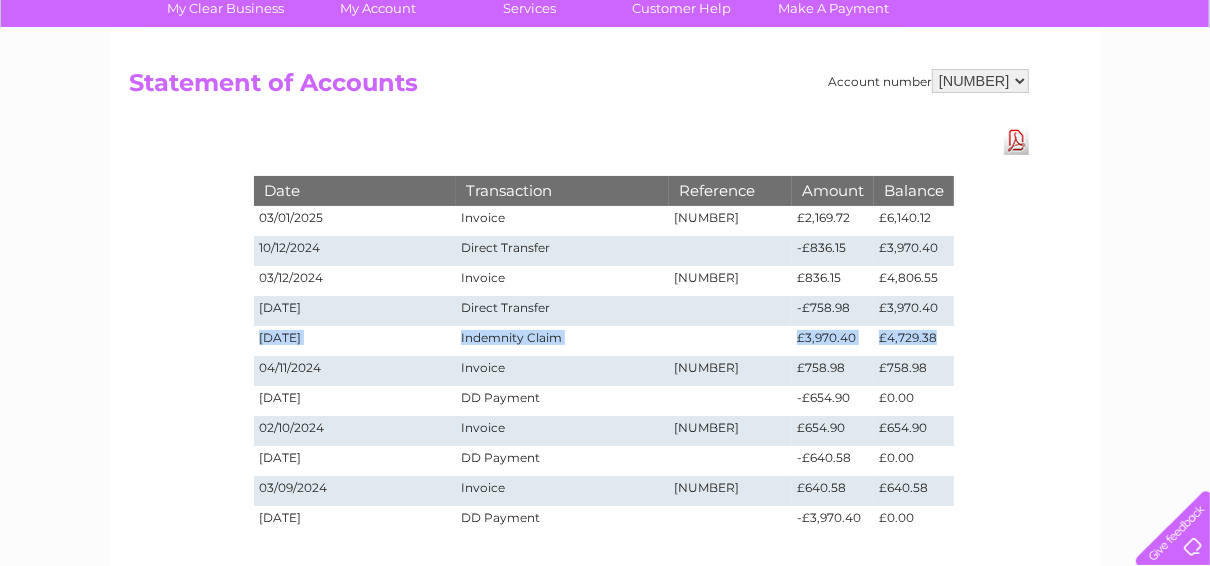 drag, startPoint x: 261, startPoint y: 338, endPoint x: 931, endPoint y: 336, distance: 670.003 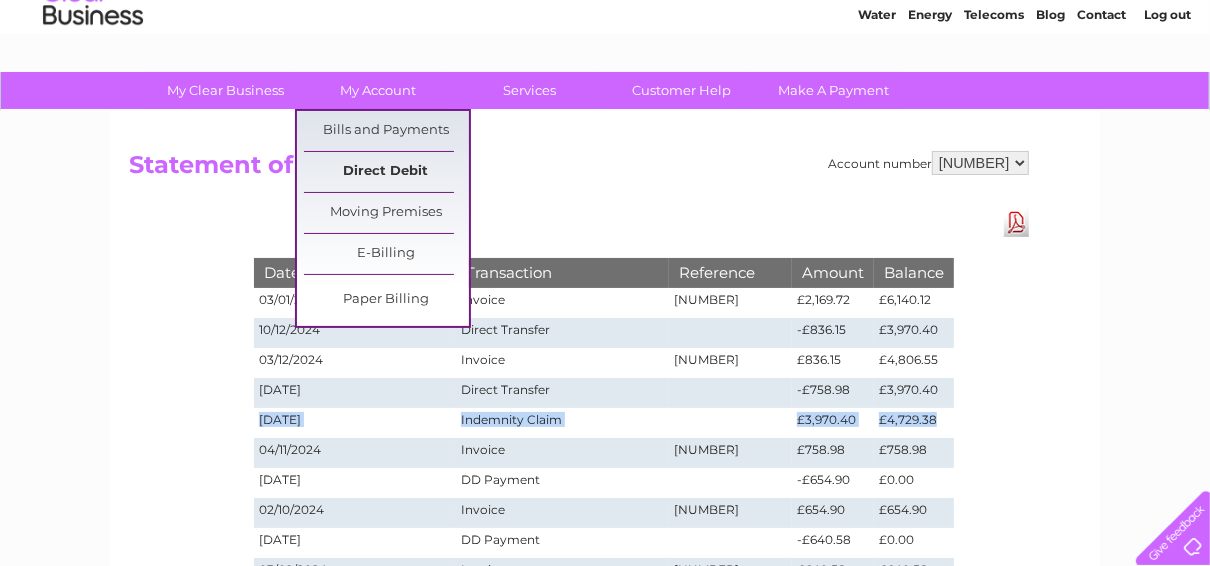 scroll, scrollTop: 80, scrollLeft: 0, axis: vertical 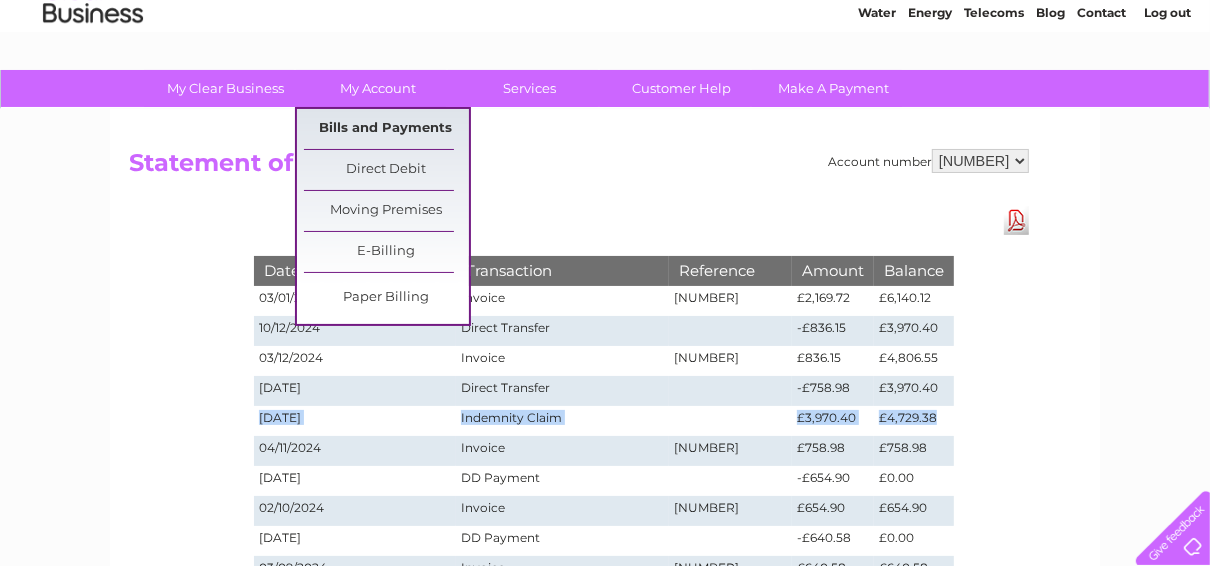 click on "Bills and Payments" at bounding box center [386, 129] 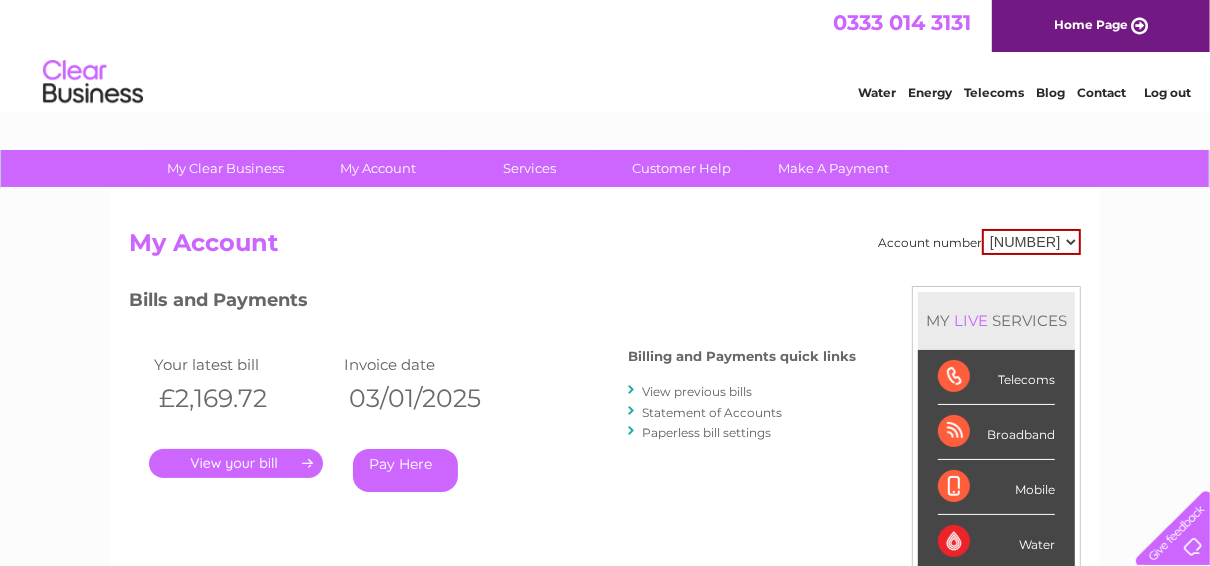 scroll, scrollTop: 0, scrollLeft: 0, axis: both 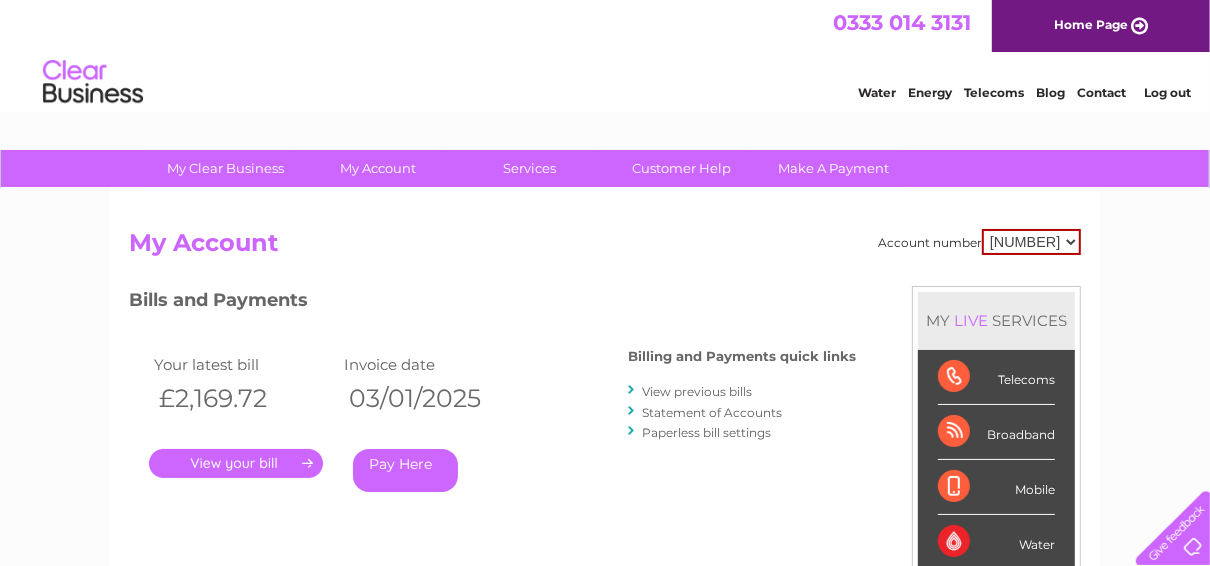 click on "View previous bills" at bounding box center [697, 391] 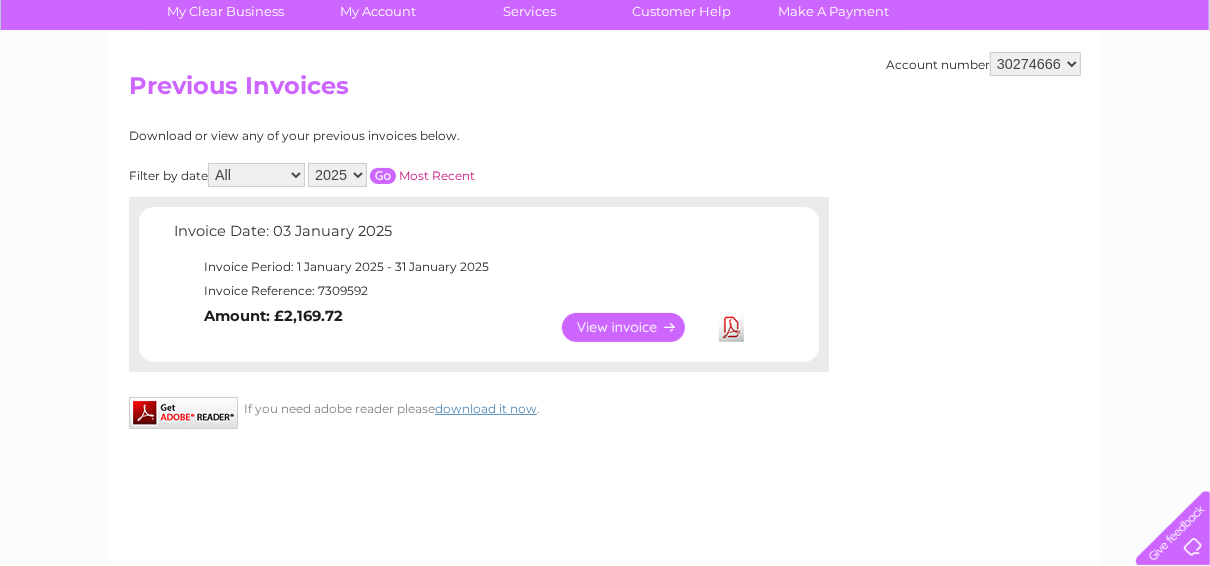 scroll, scrollTop: 160, scrollLeft: 0, axis: vertical 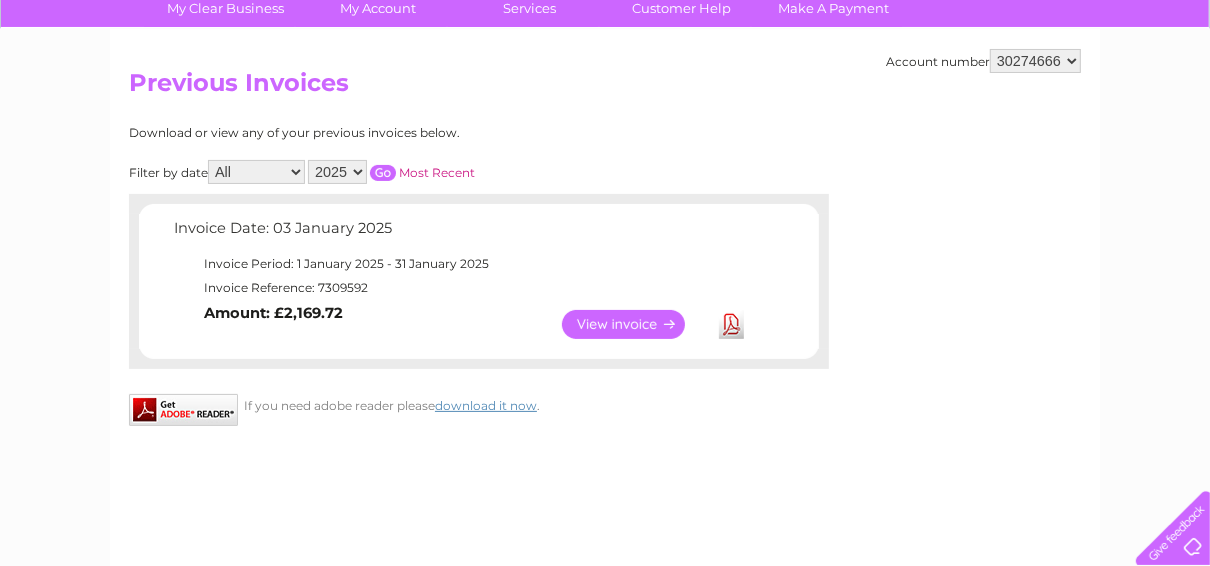 click on "2025
2024
2023" at bounding box center [337, 172] 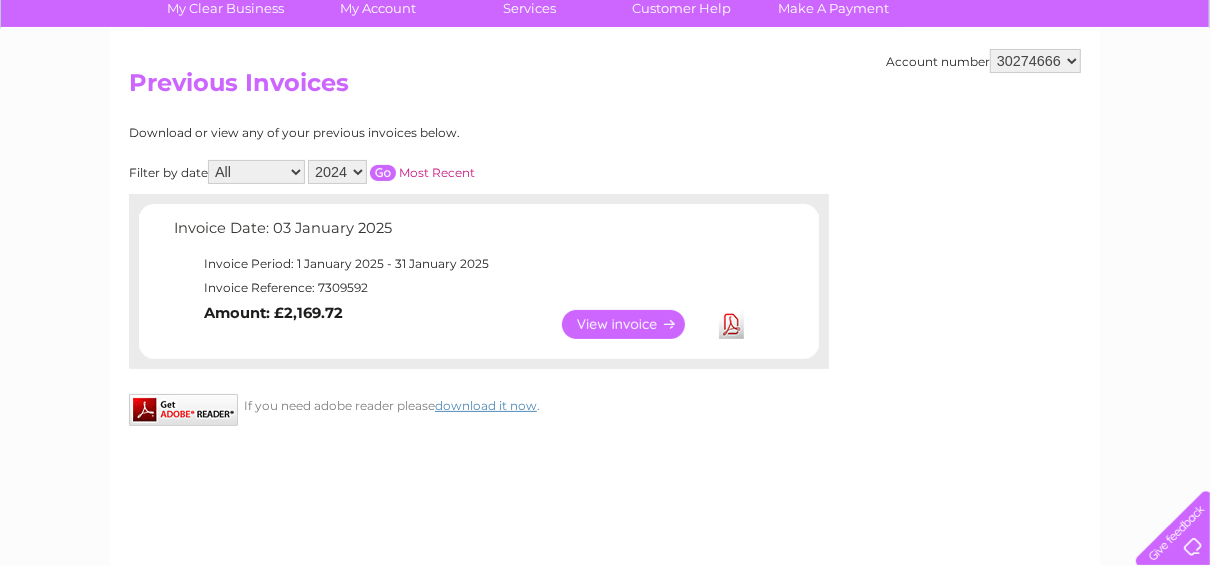 click at bounding box center (383, 173) 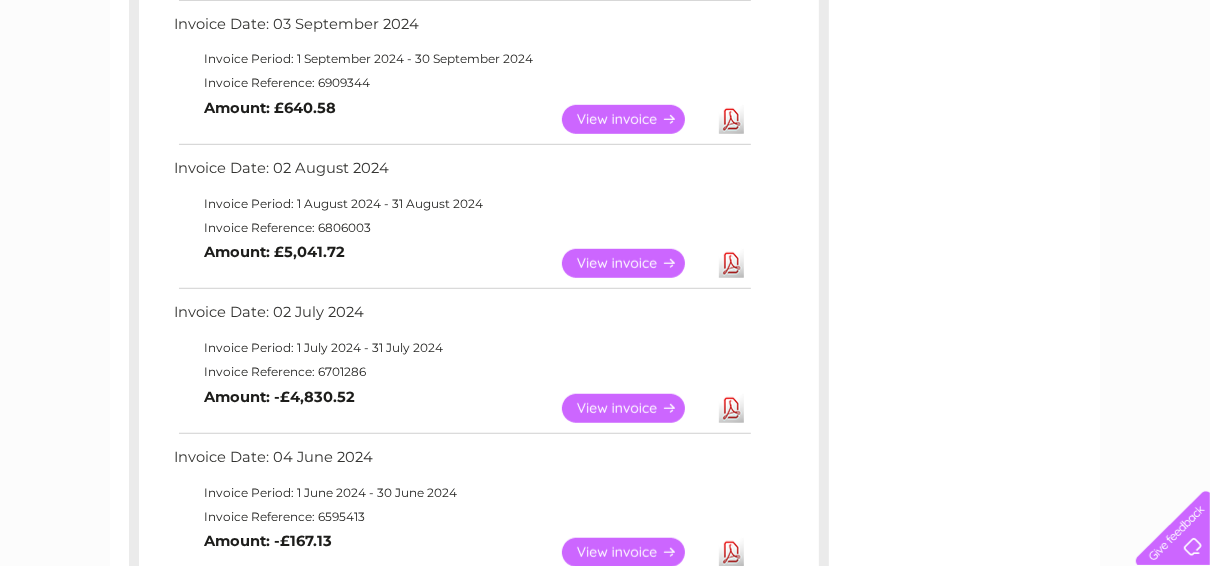 scroll, scrollTop: 800, scrollLeft: 0, axis: vertical 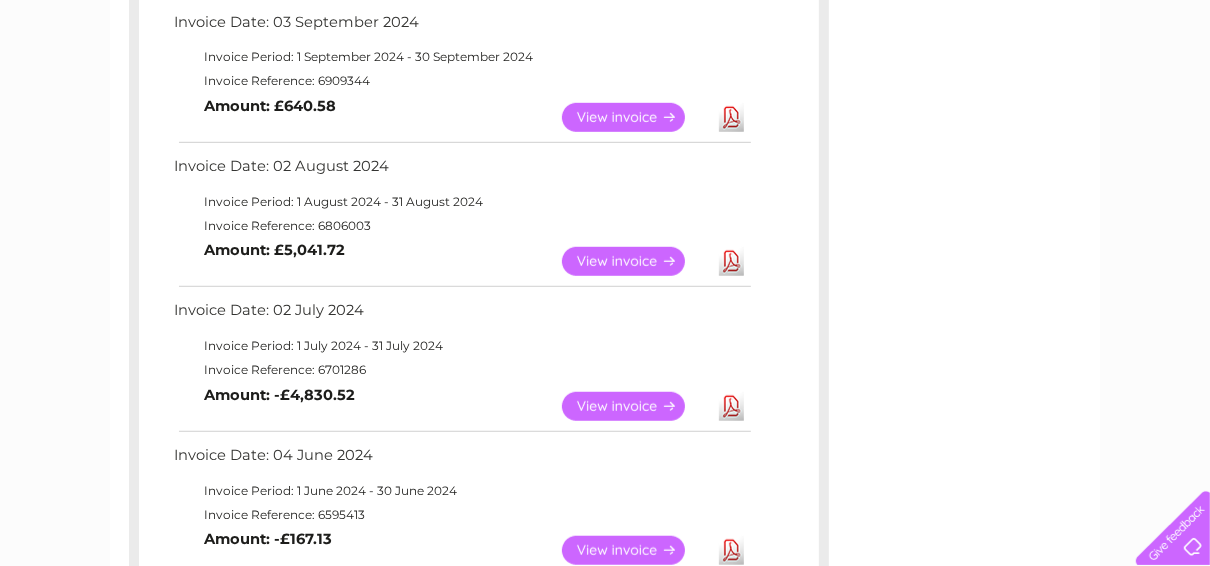 click on "View" at bounding box center [635, 261] 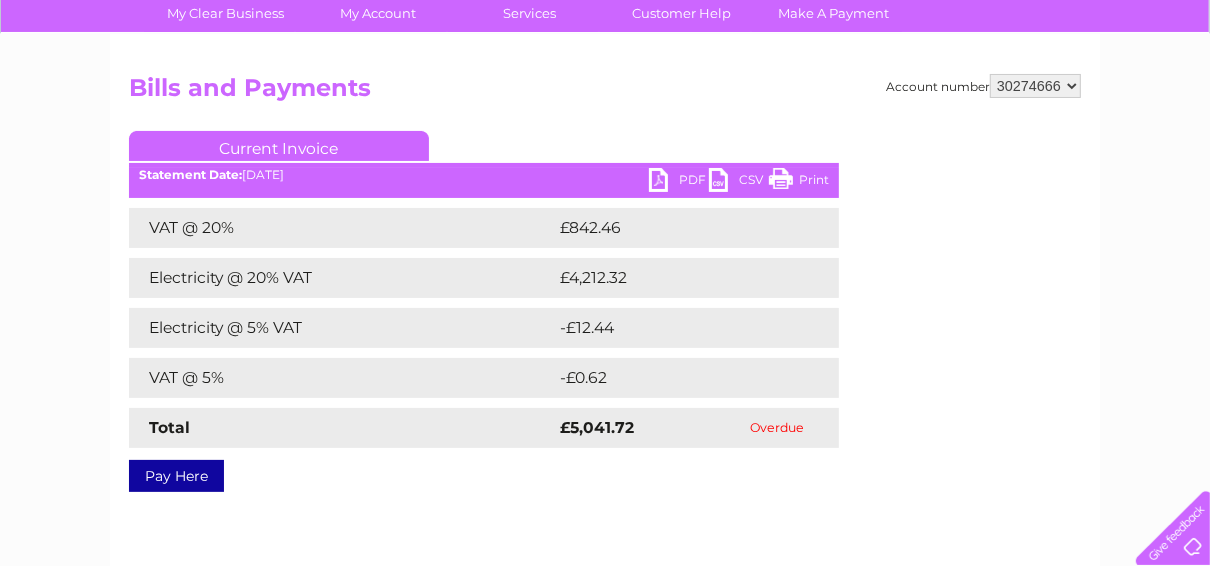 scroll, scrollTop: 240, scrollLeft: 0, axis: vertical 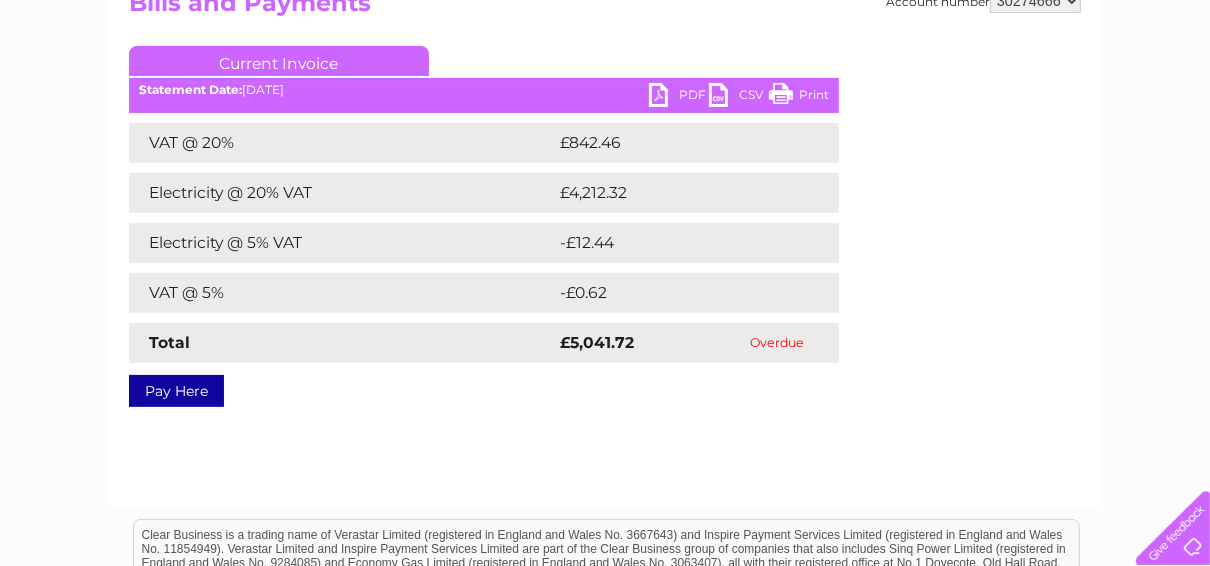 click on "PDF" at bounding box center (679, 97) 